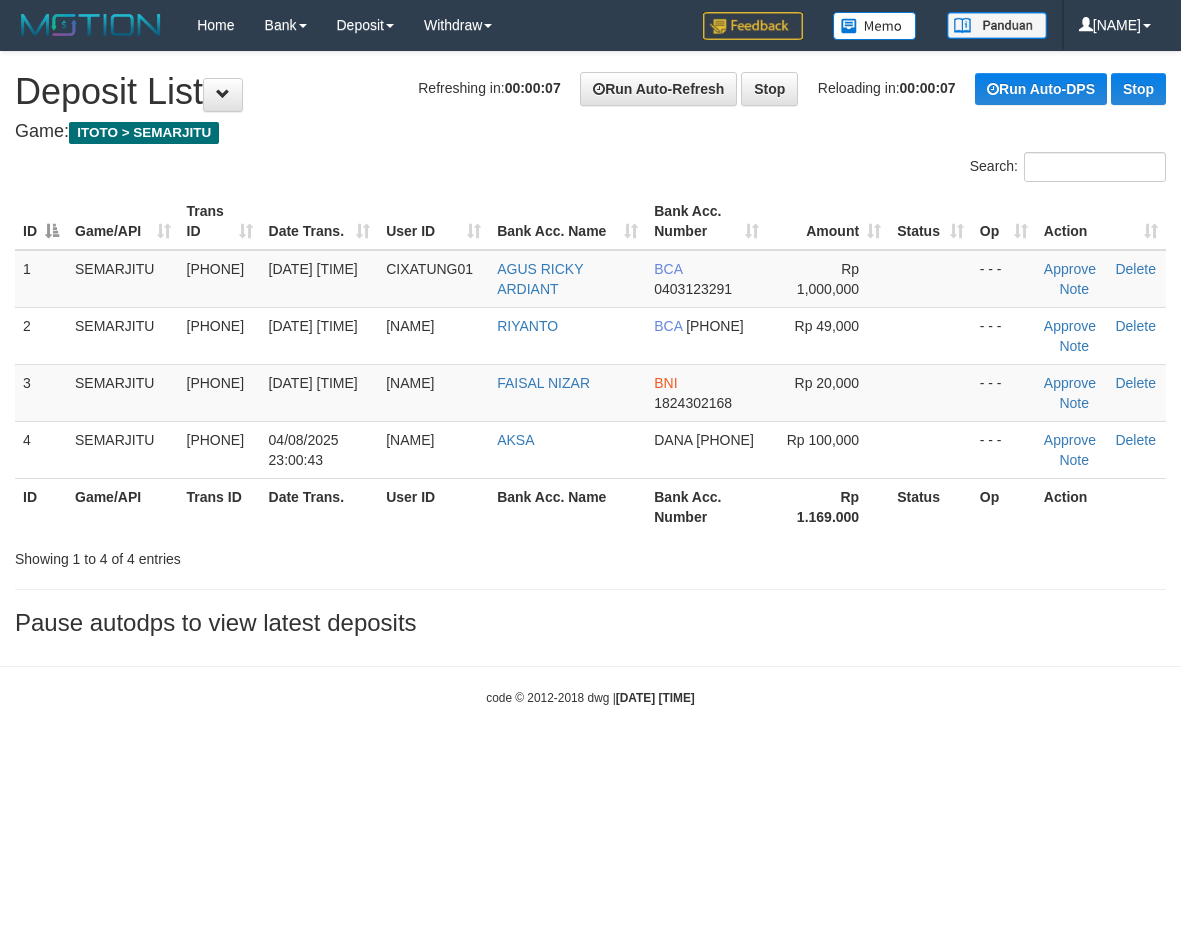 scroll, scrollTop: 0, scrollLeft: 0, axis: both 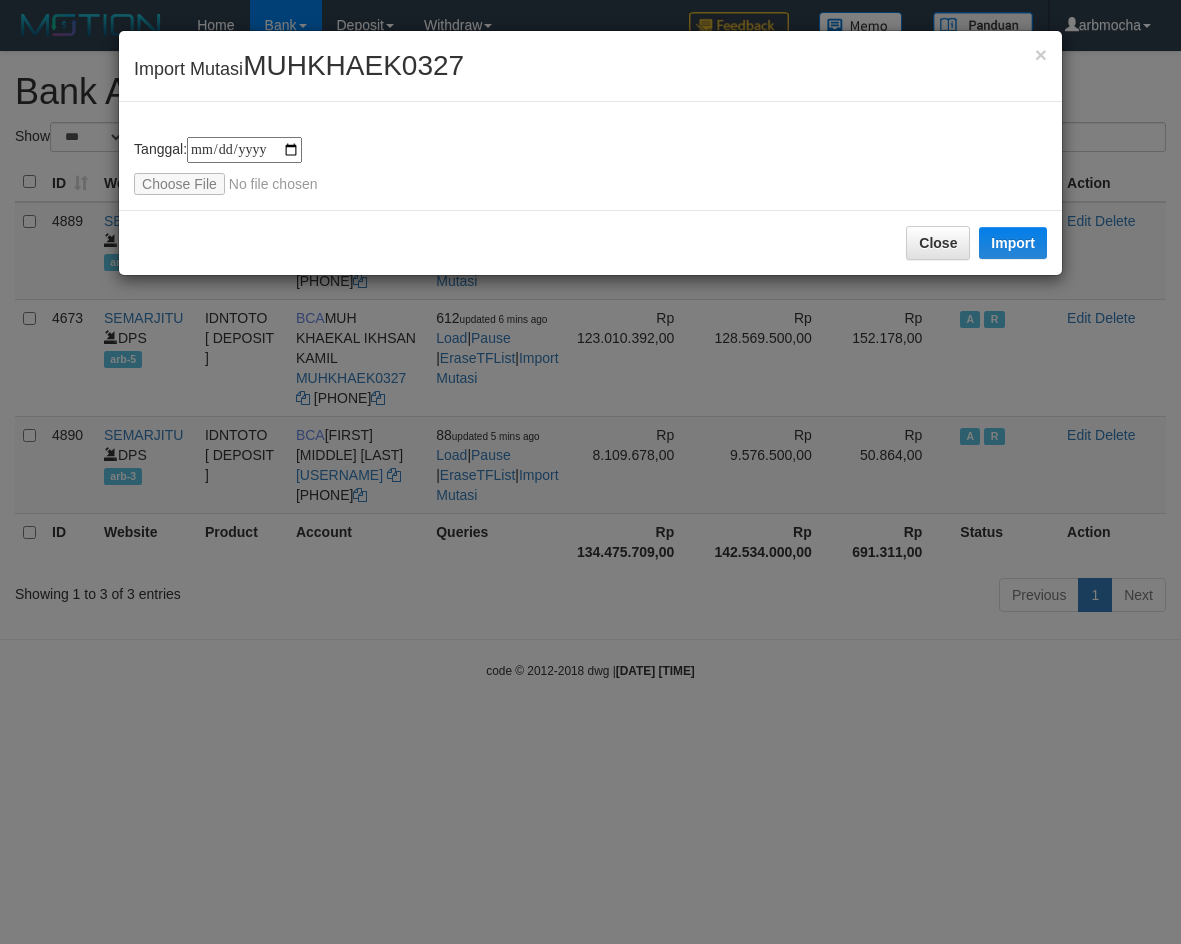 select on "***" 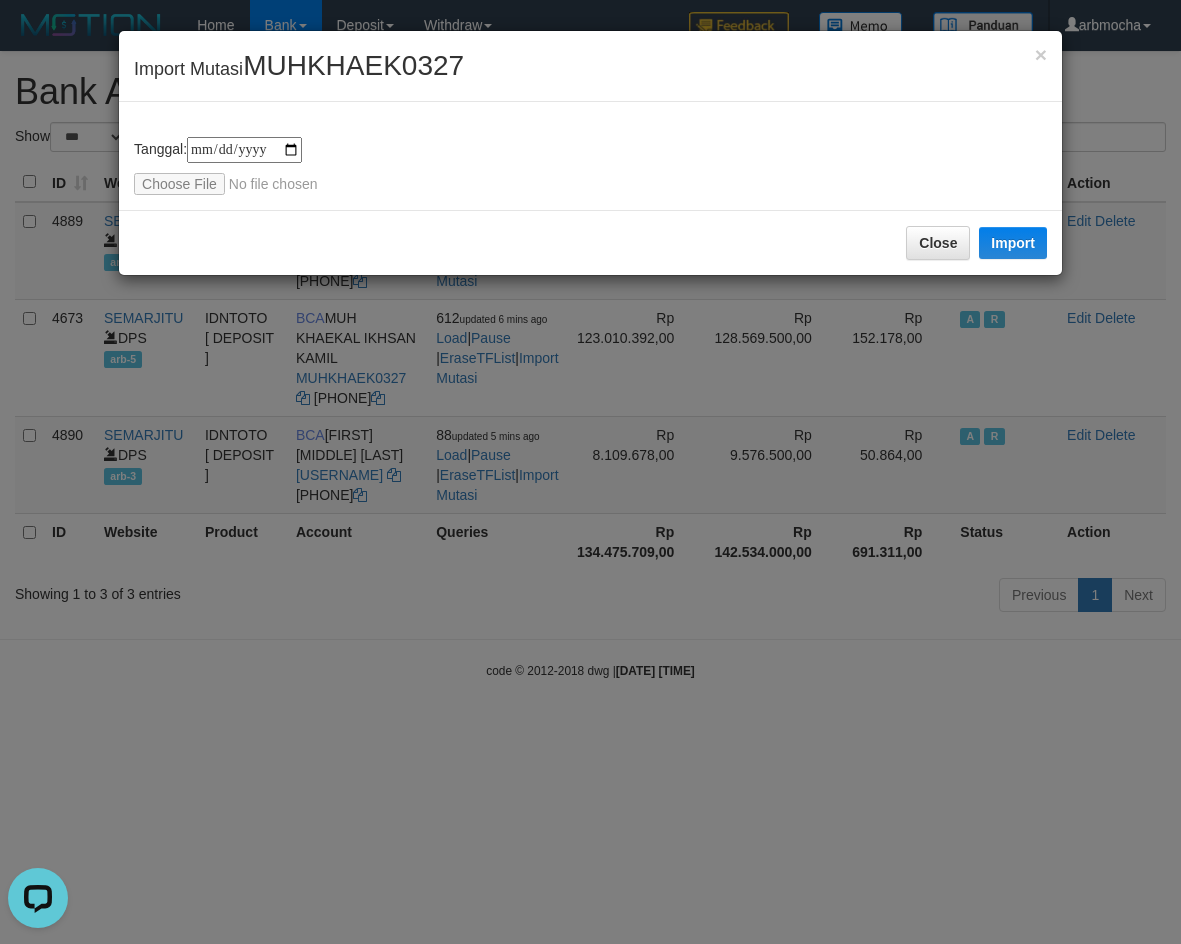 scroll, scrollTop: 0, scrollLeft: 0, axis: both 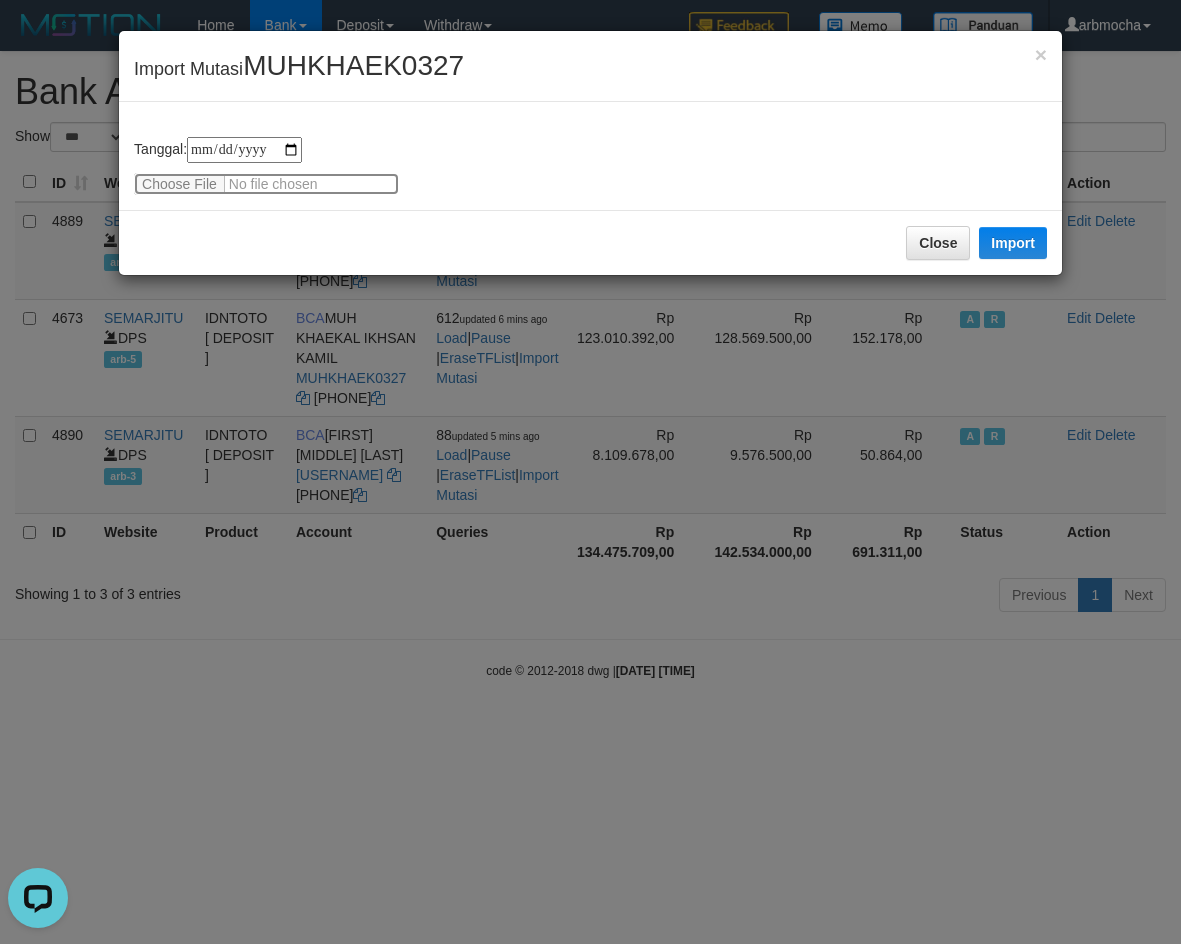 click at bounding box center [266, 184] 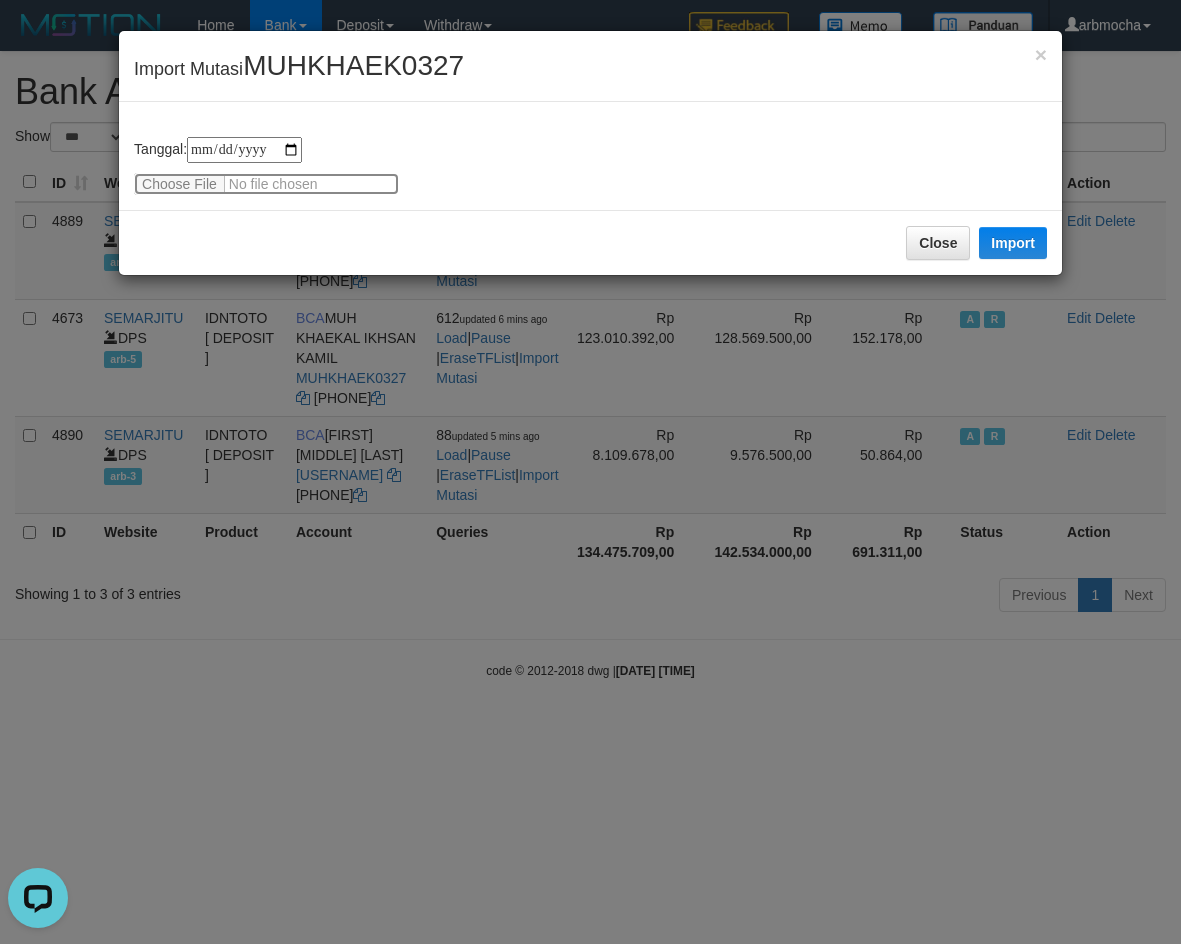 type on "**********" 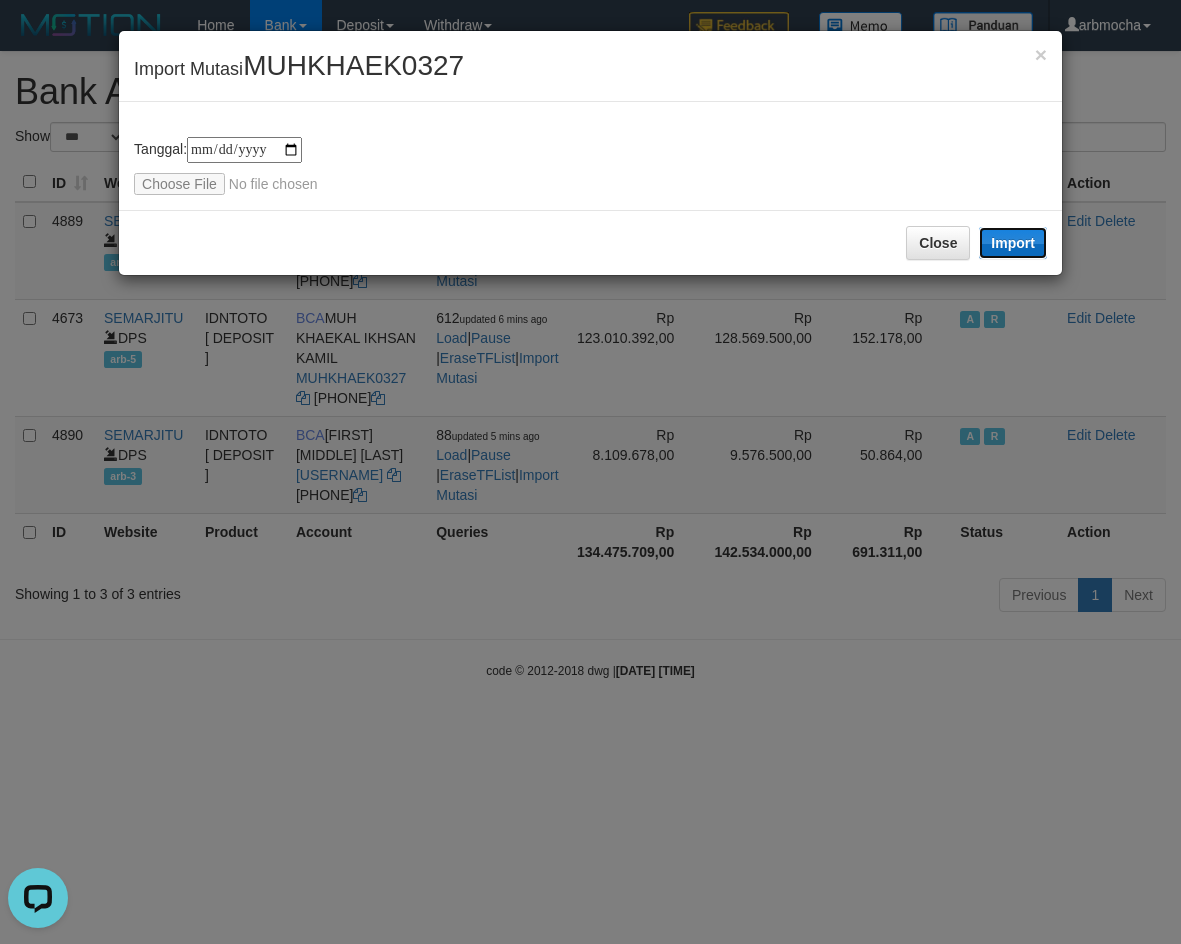 click on "Import" at bounding box center (1013, 243) 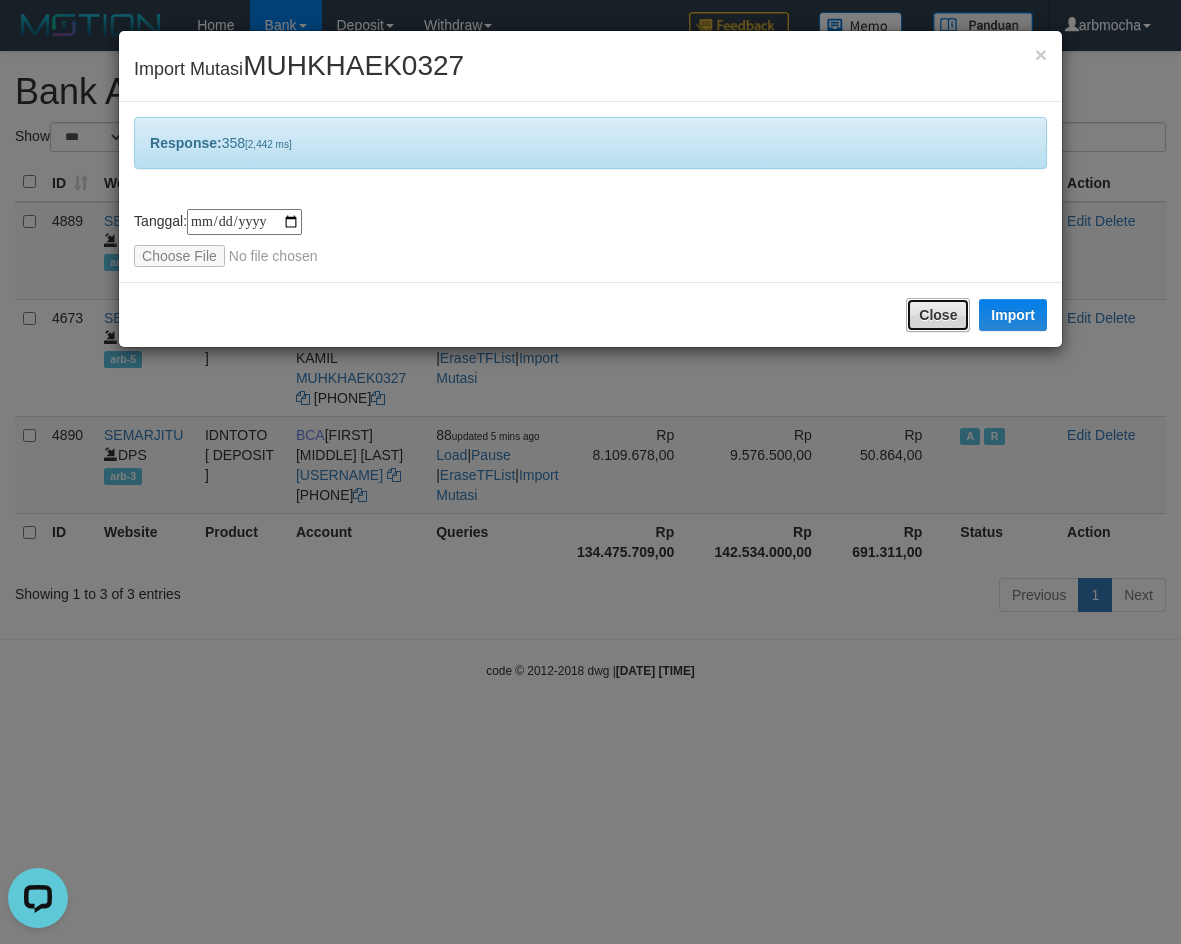 click on "Close" at bounding box center (938, 315) 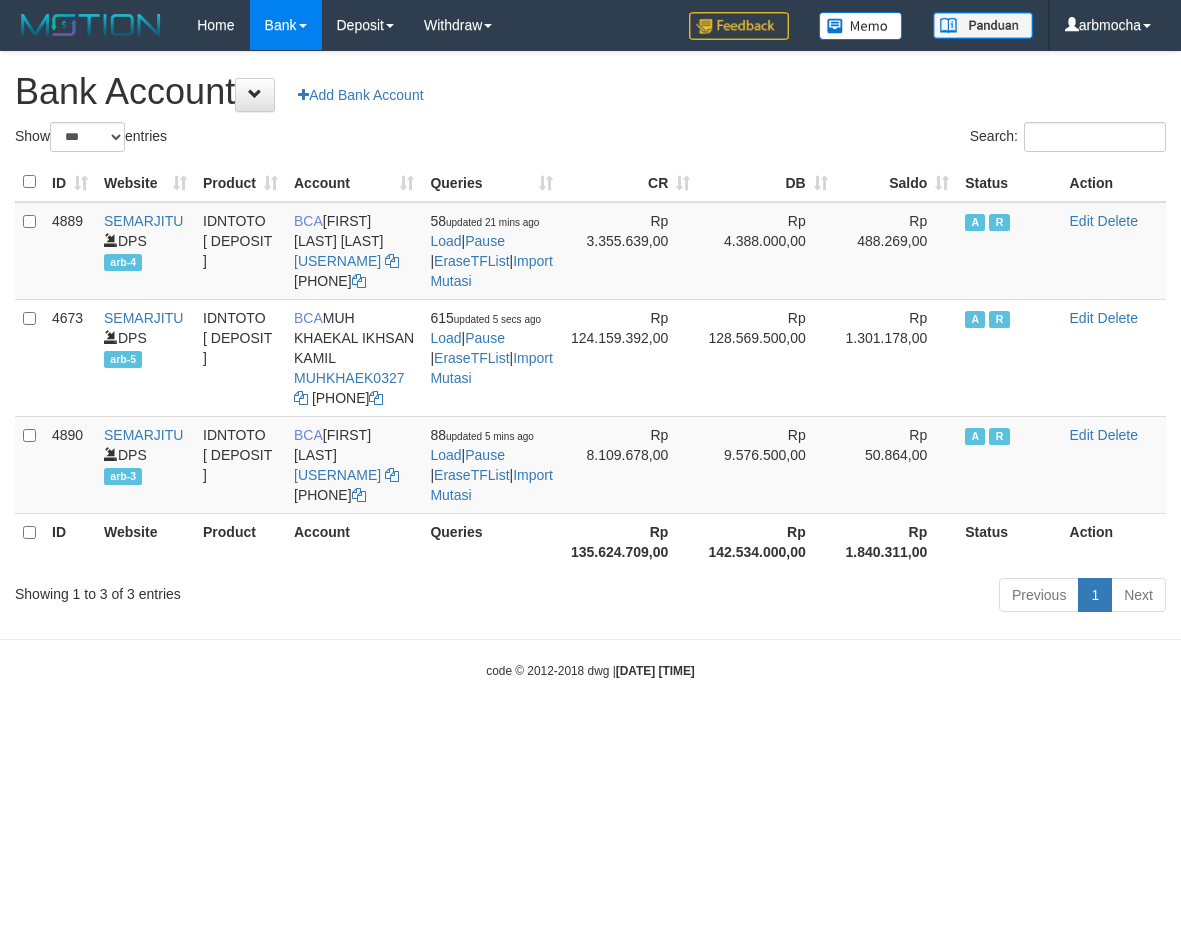 select on "***" 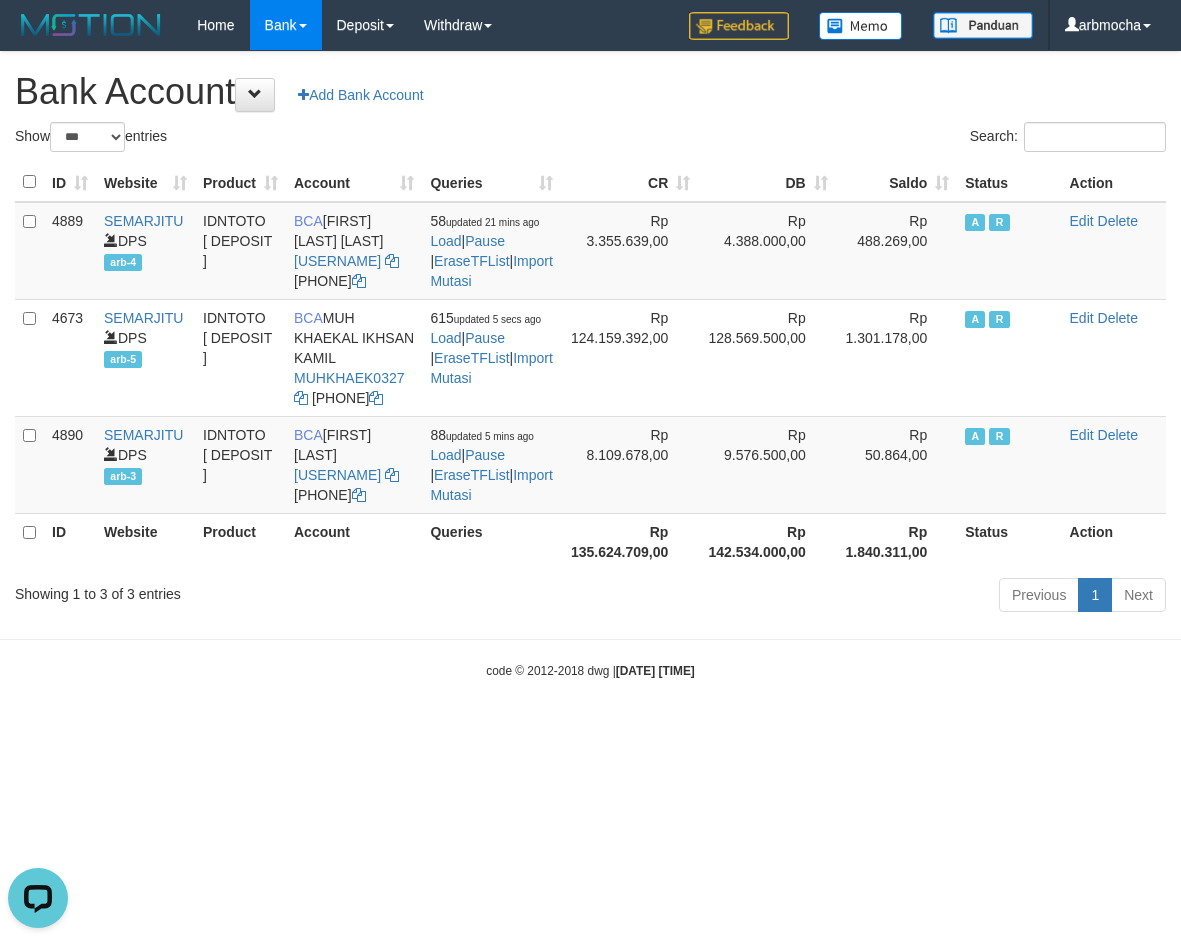 scroll, scrollTop: 0, scrollLeft: 0, axis: both 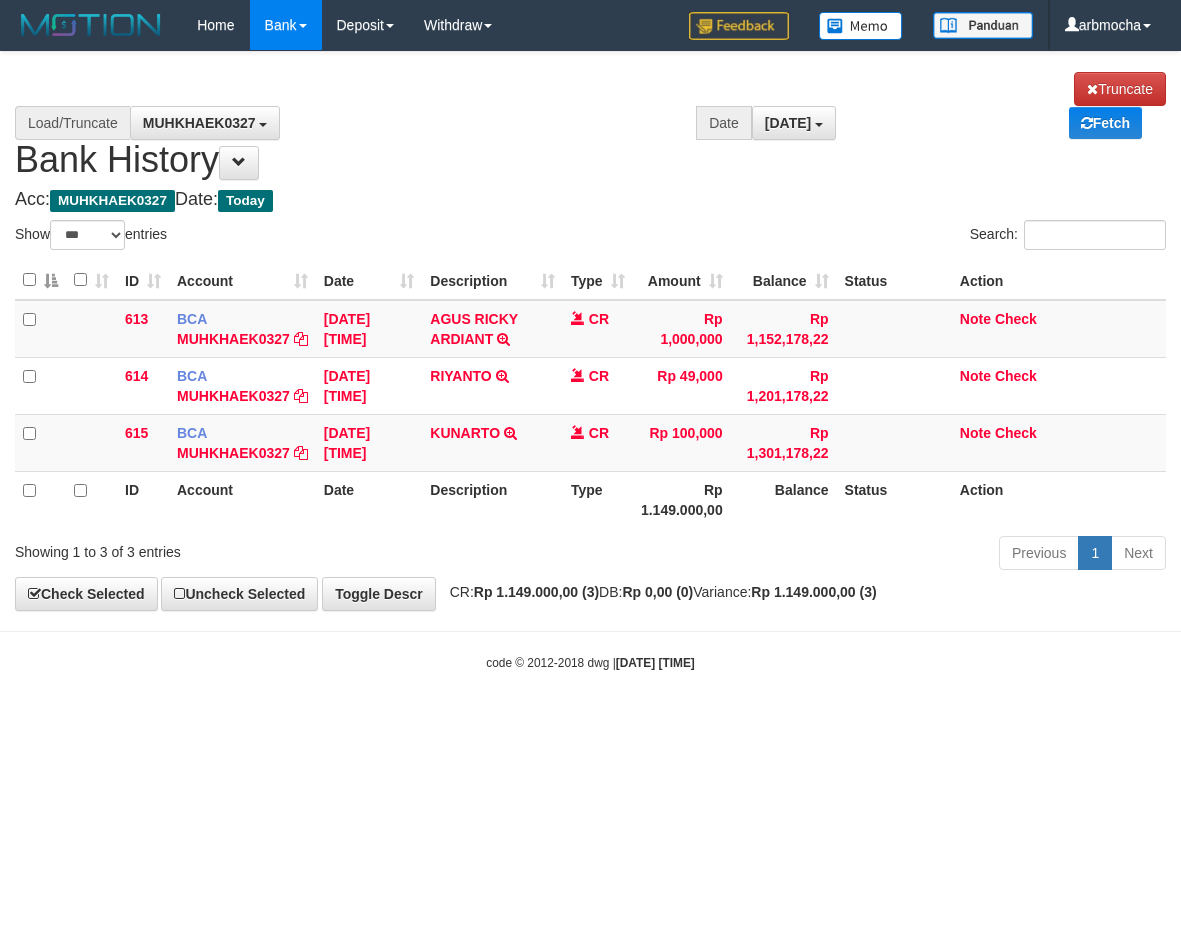 select on "***" 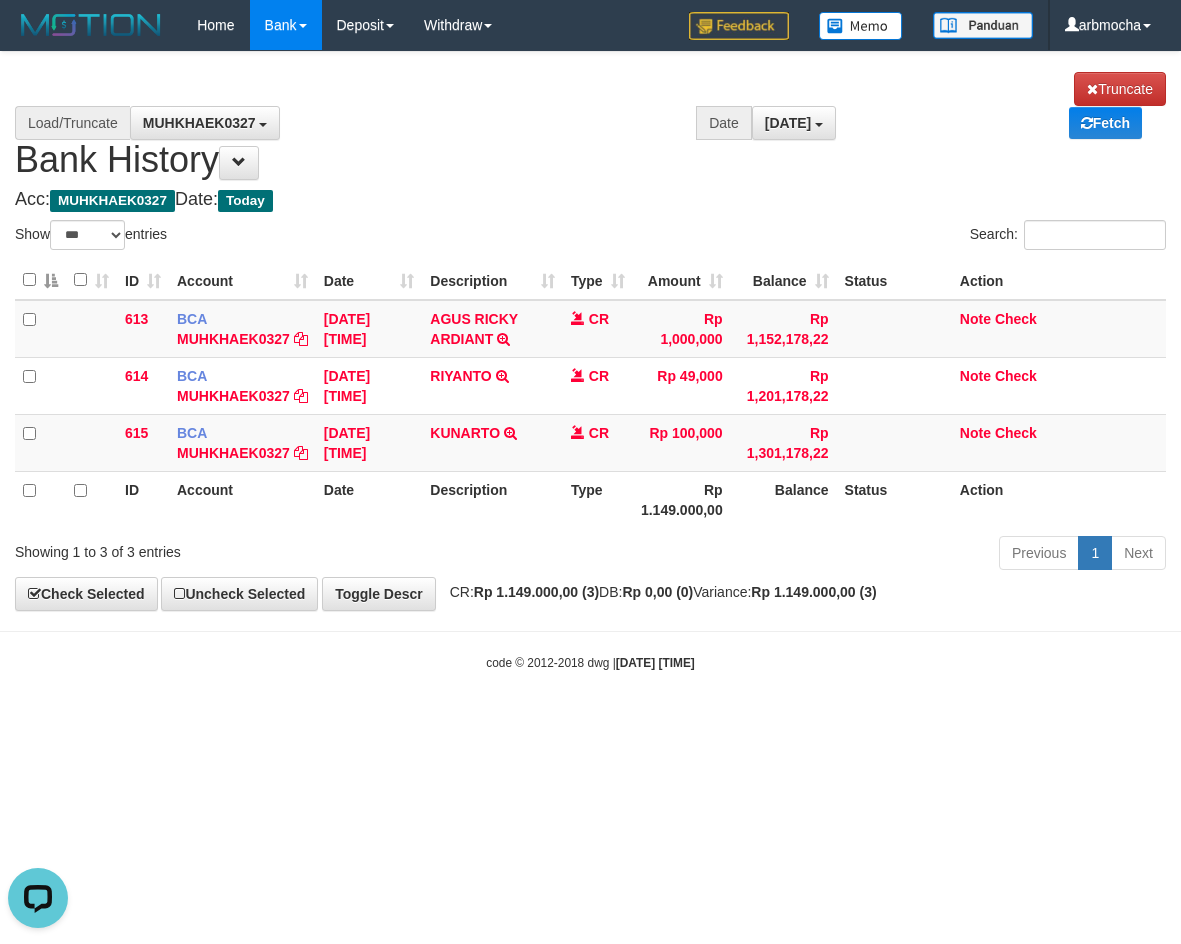 scroll, scrollTop: 0, scrollLeft: 0, axis: both 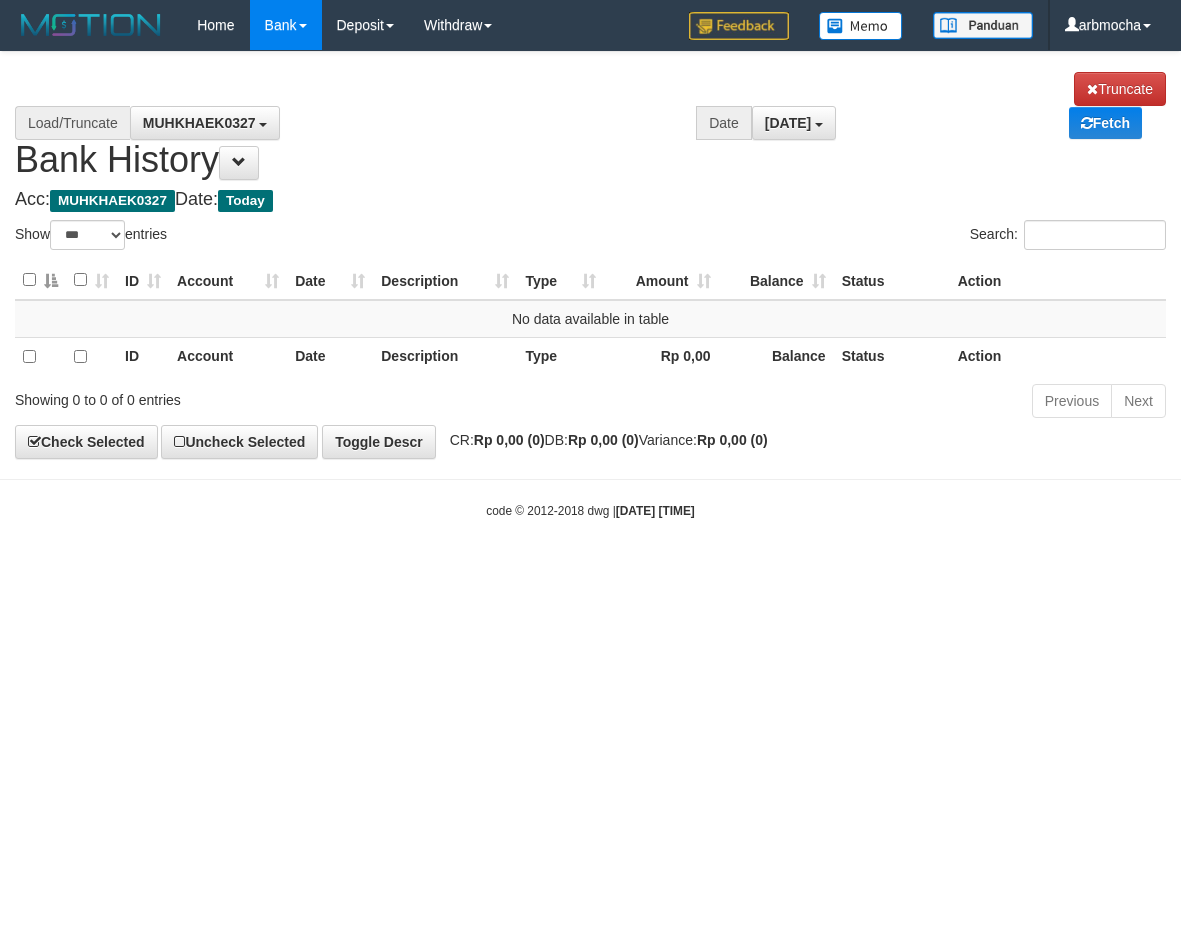 select on "***" 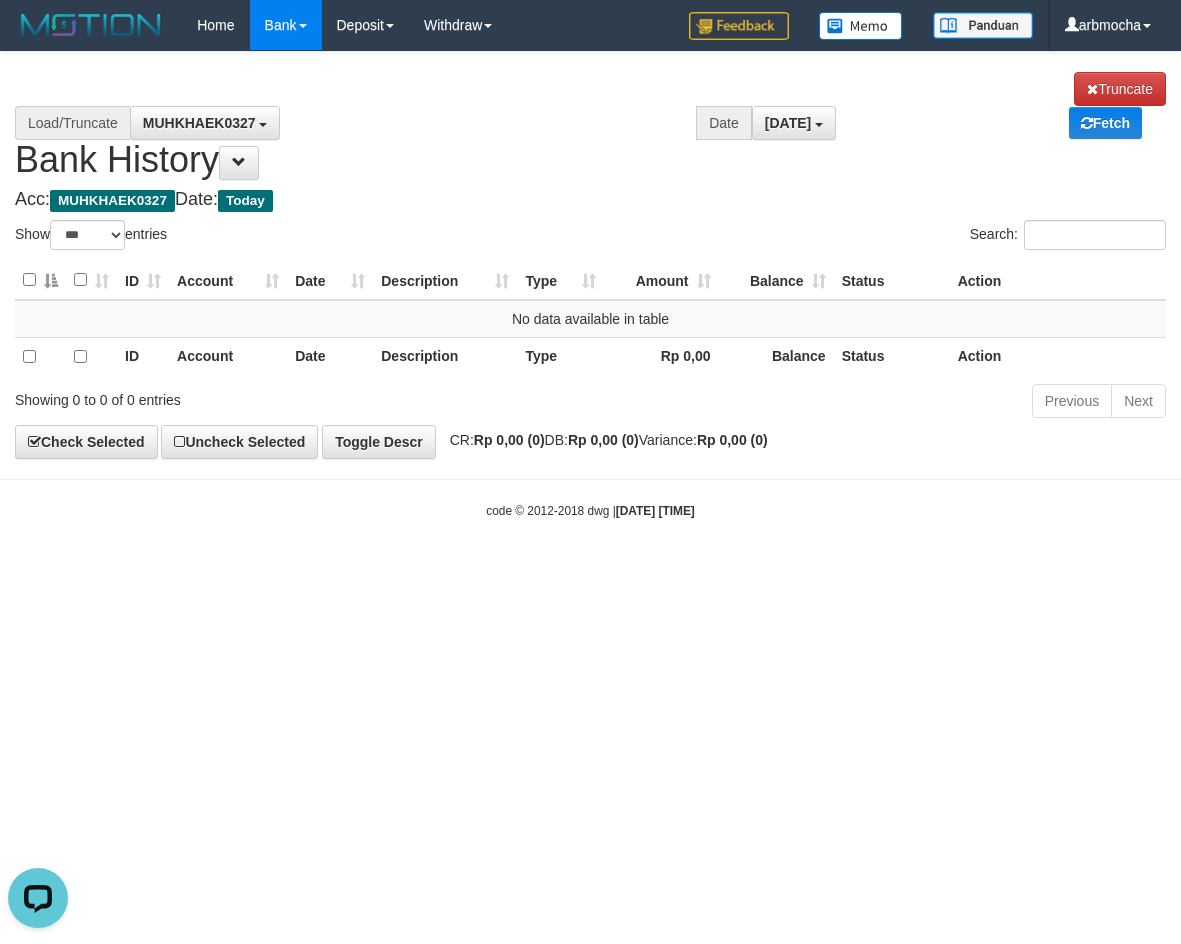 scroll, scrollTop: 0, scrollLeft: 0, axis: both 